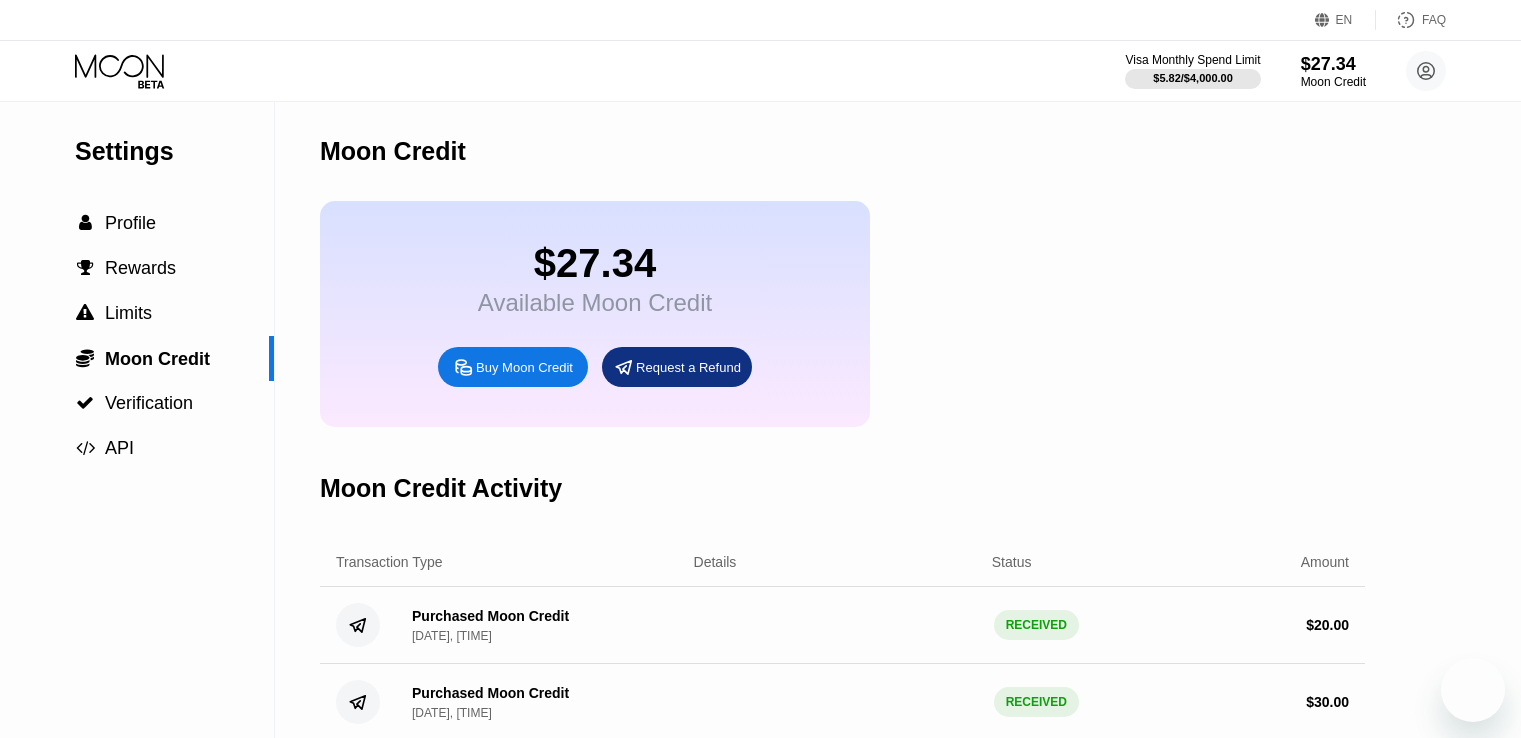 click 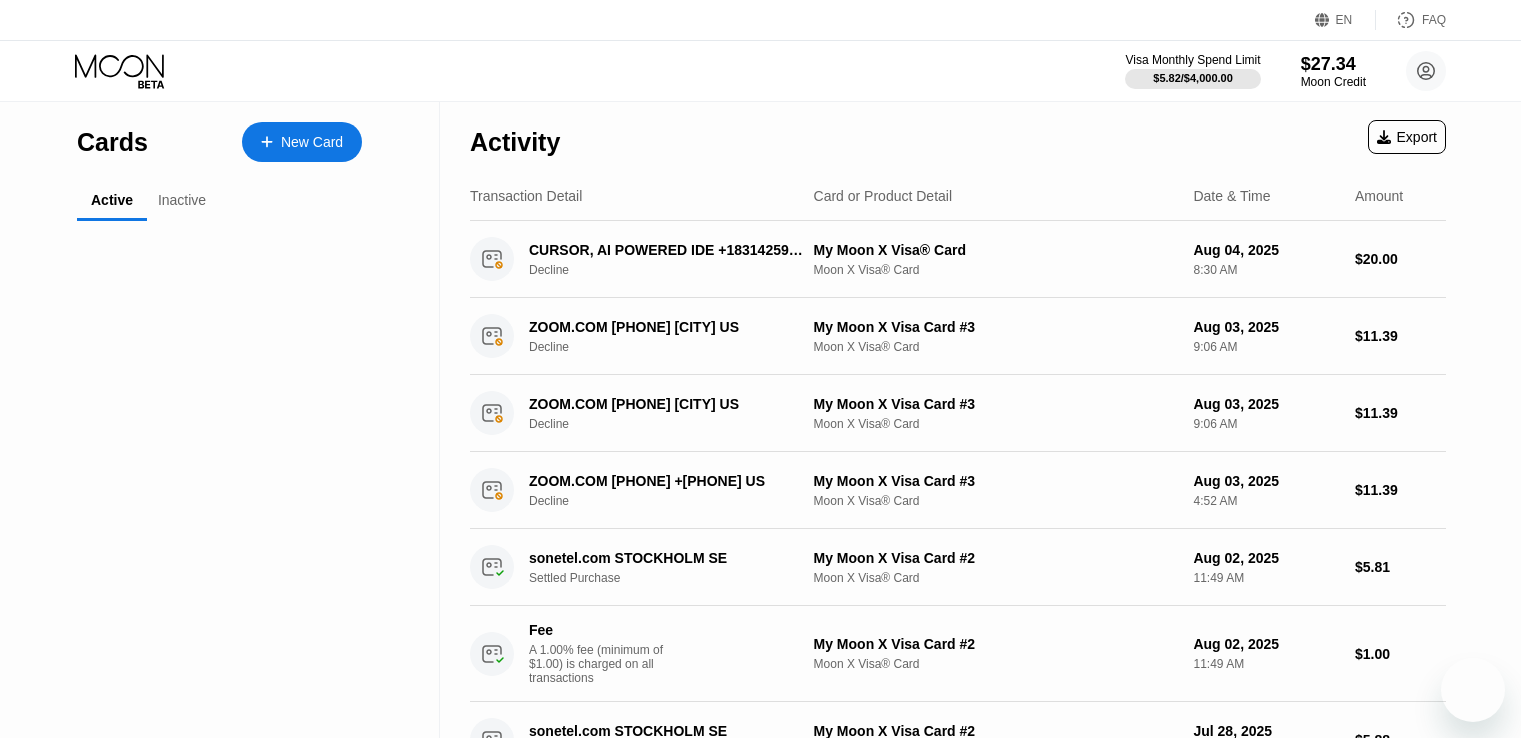 scroll, scrollTop: 0, scrollLeft: 0, axis: both 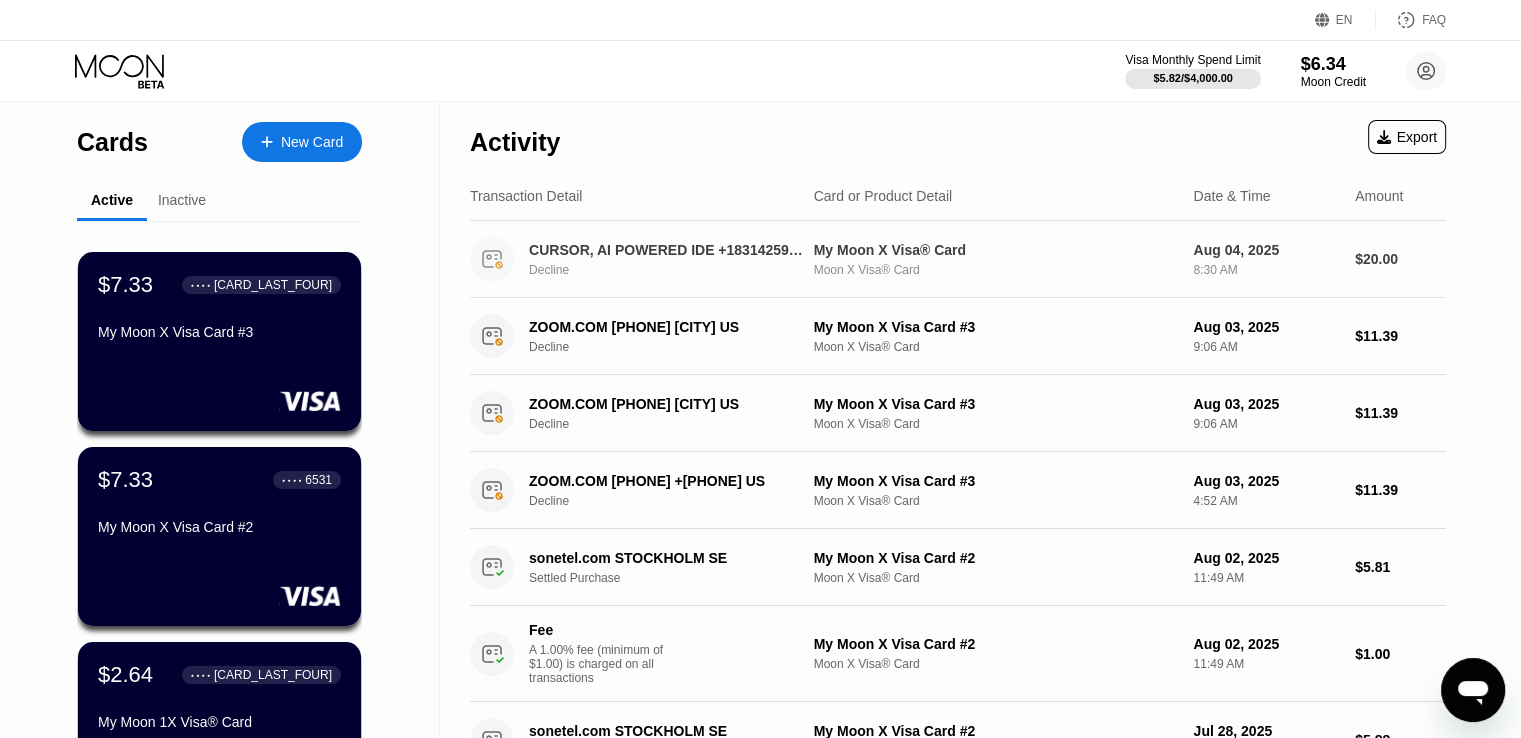 click on "Moon X Visa® Card" at bounding box center [996, 270] 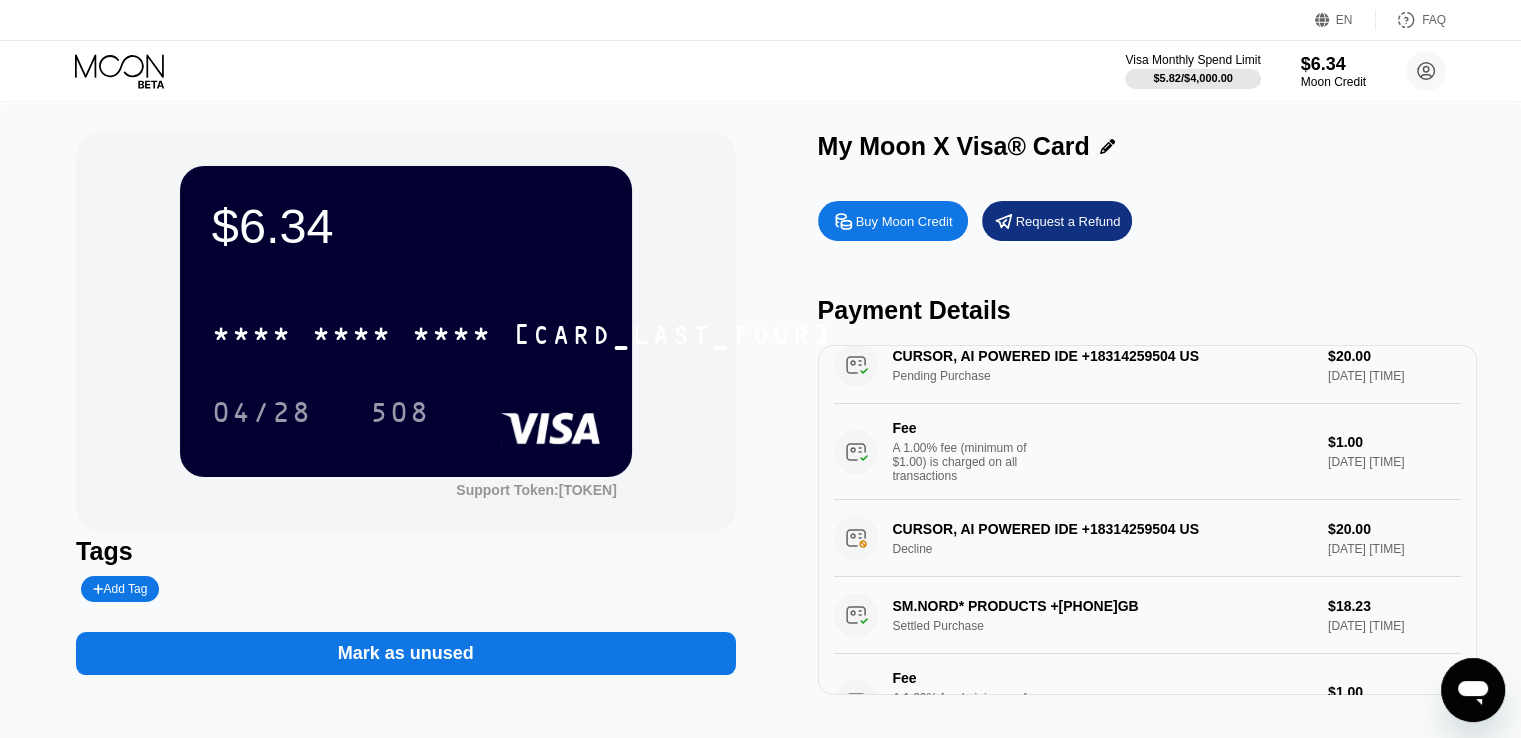 scroll, scrollTop: 0, scrollLeft: 0, axis: both 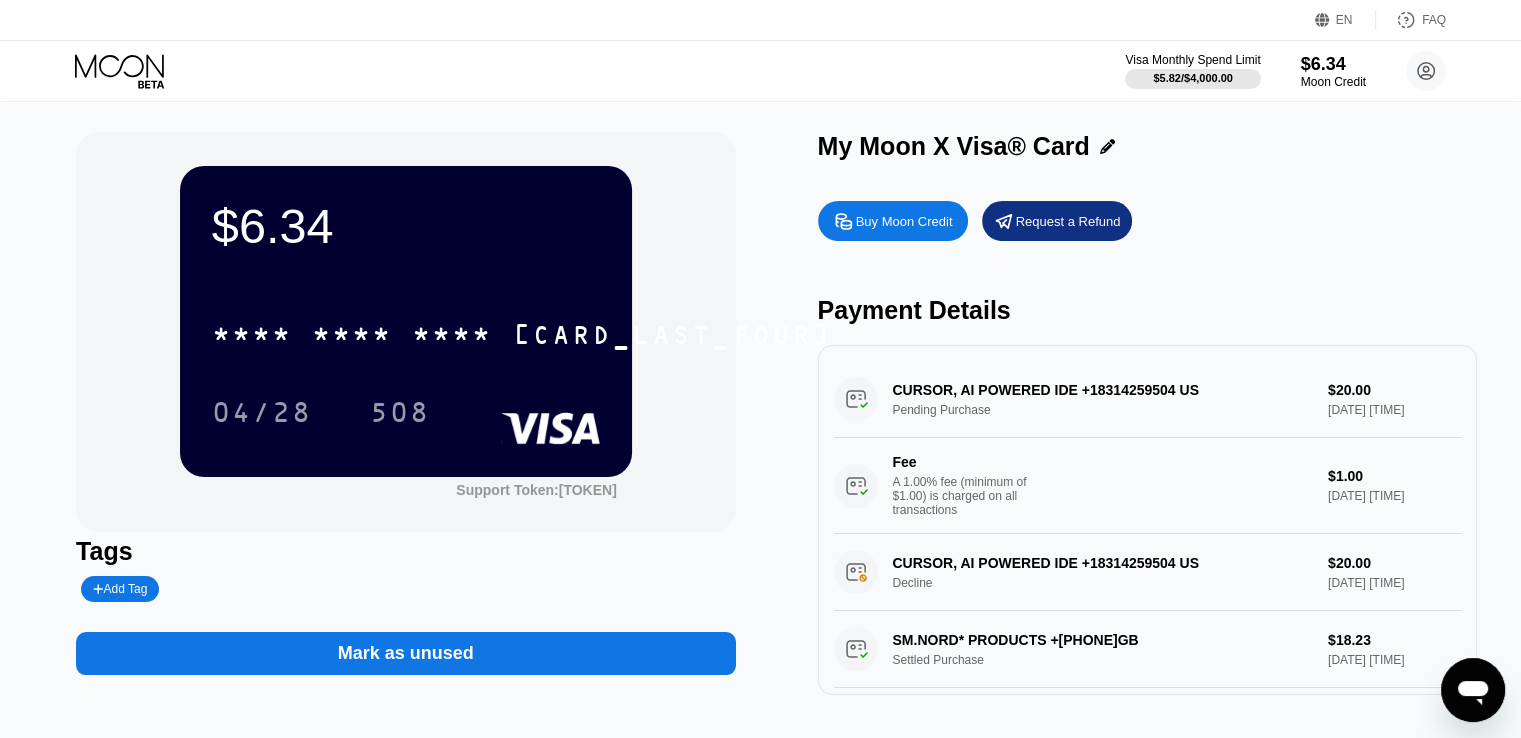 click on "CURSOR, AI POWERED IDE   +[PHONE] US Pending Purchase $20.00 [DATE] [TIME] Fee A 1.00% fee (minimum of $1.00) is charged on all transactions $1.00 [DATE] [TIME]" at bounding box center (1147, 447) 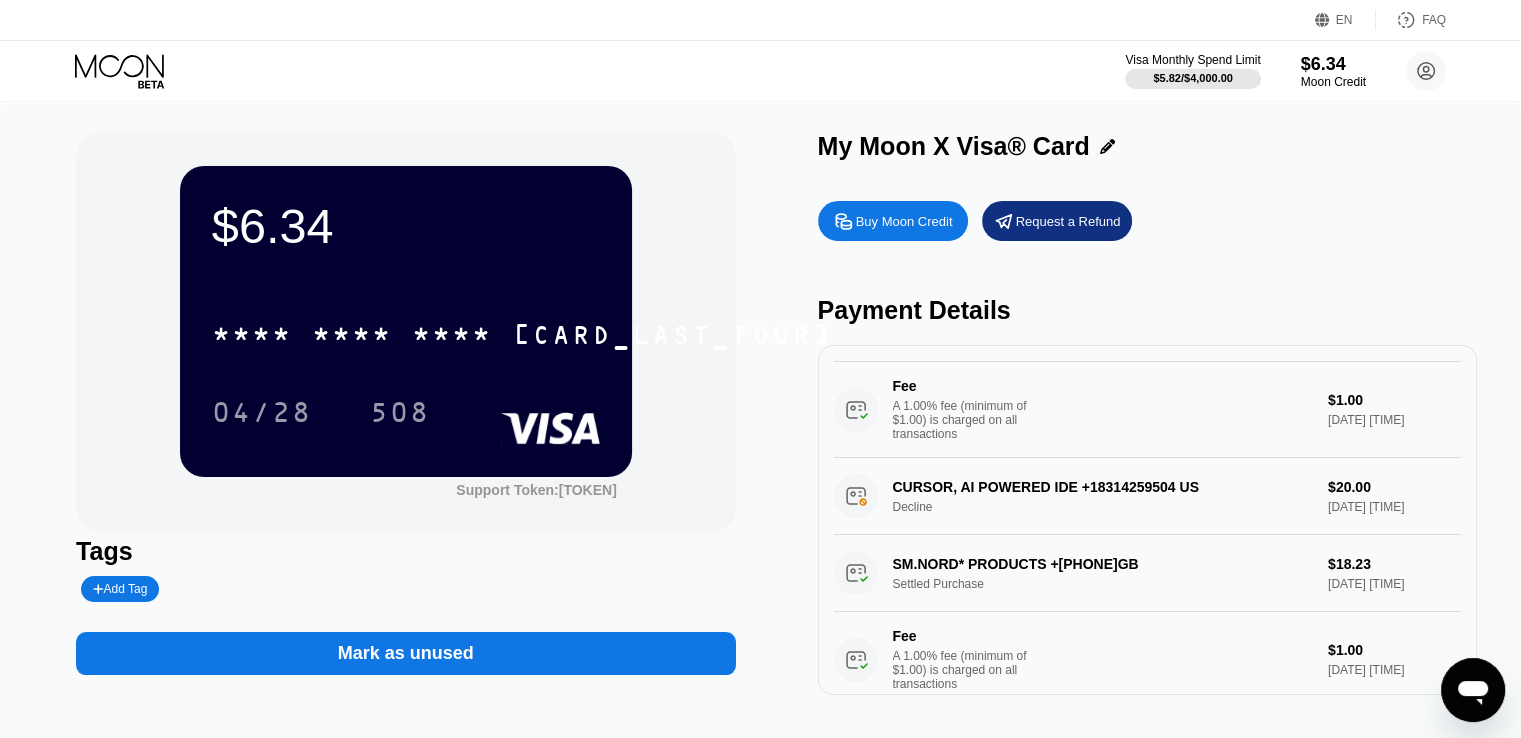 scroll, scrollTop: 0, scrollLeft: 0, axis: both 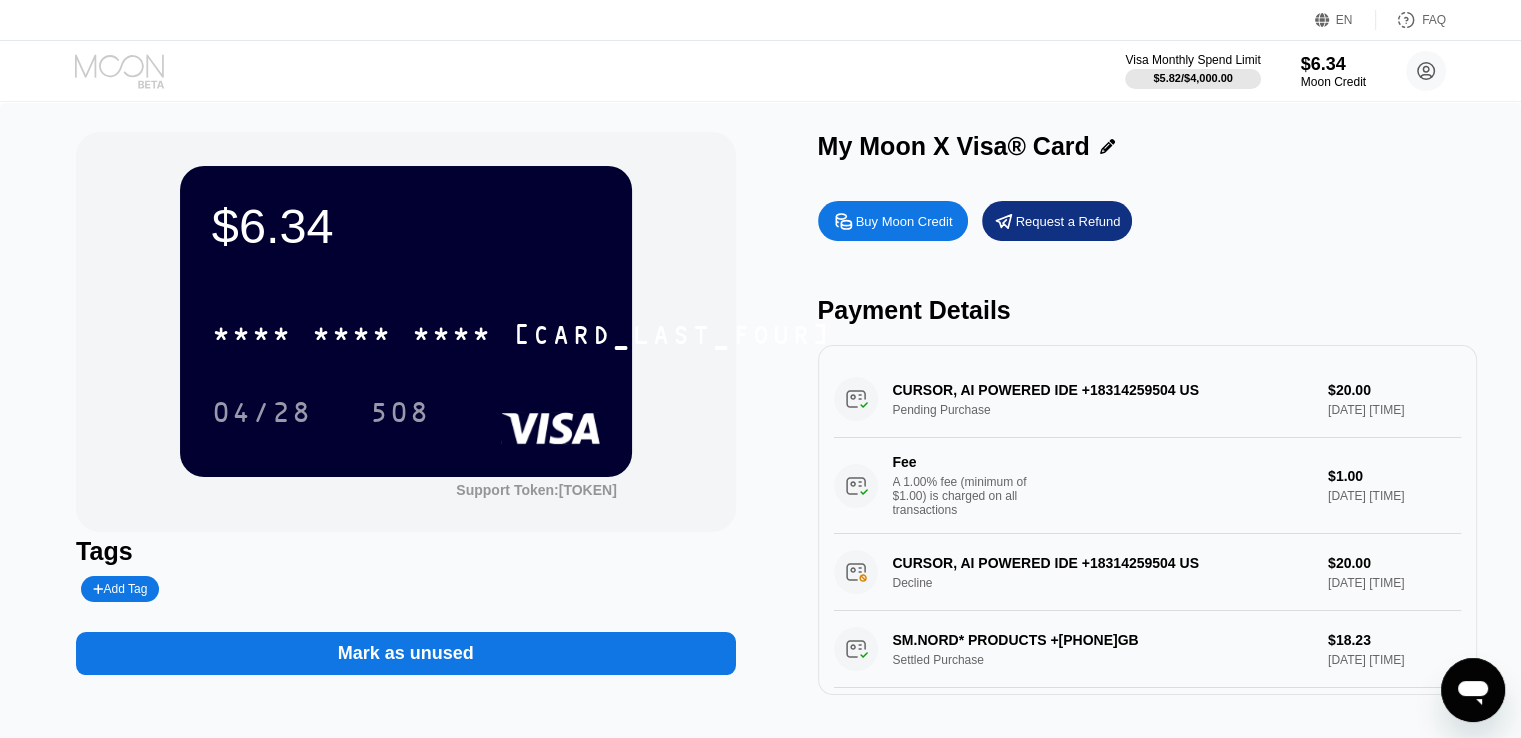 click 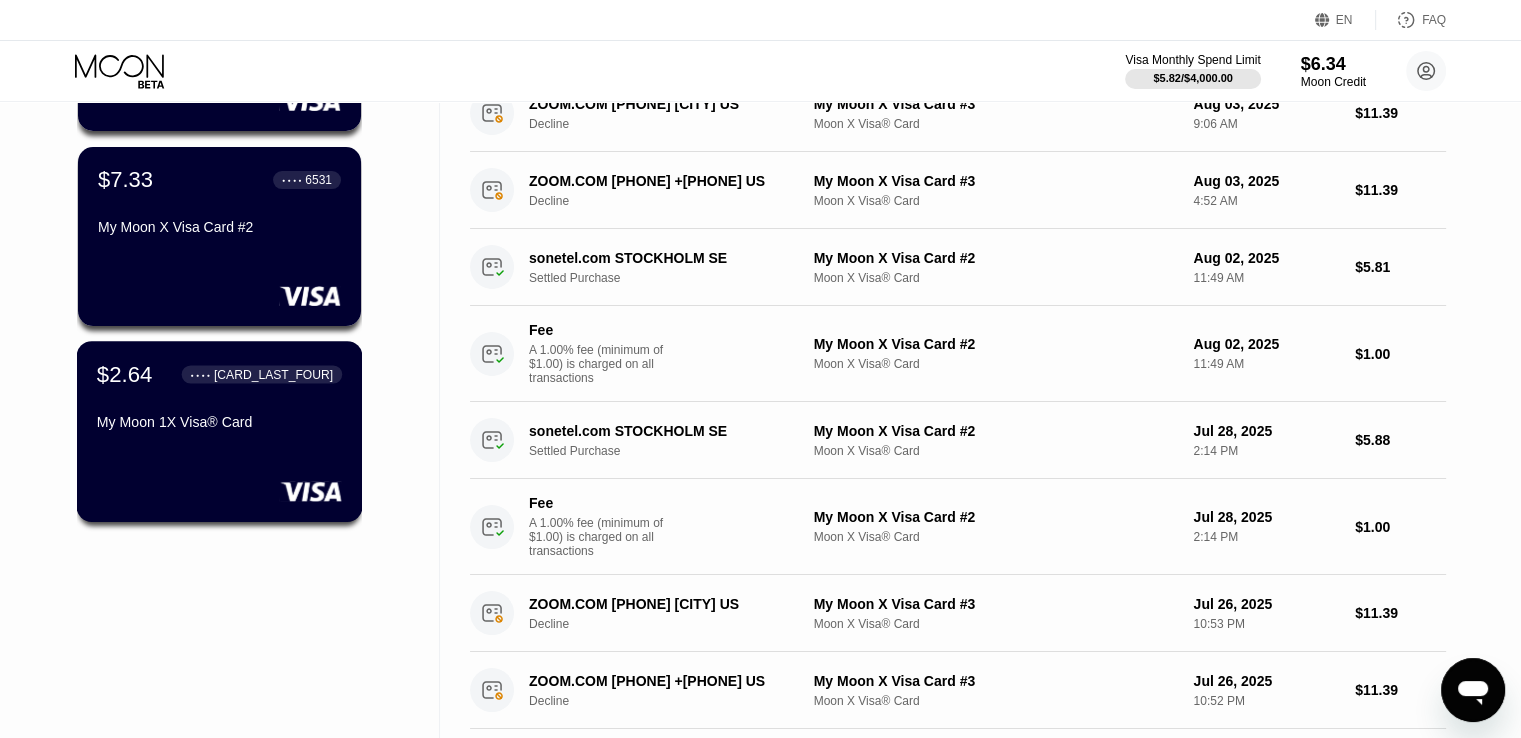 scroll, scrollTop: 0, scrollLeft: 0, axis: both 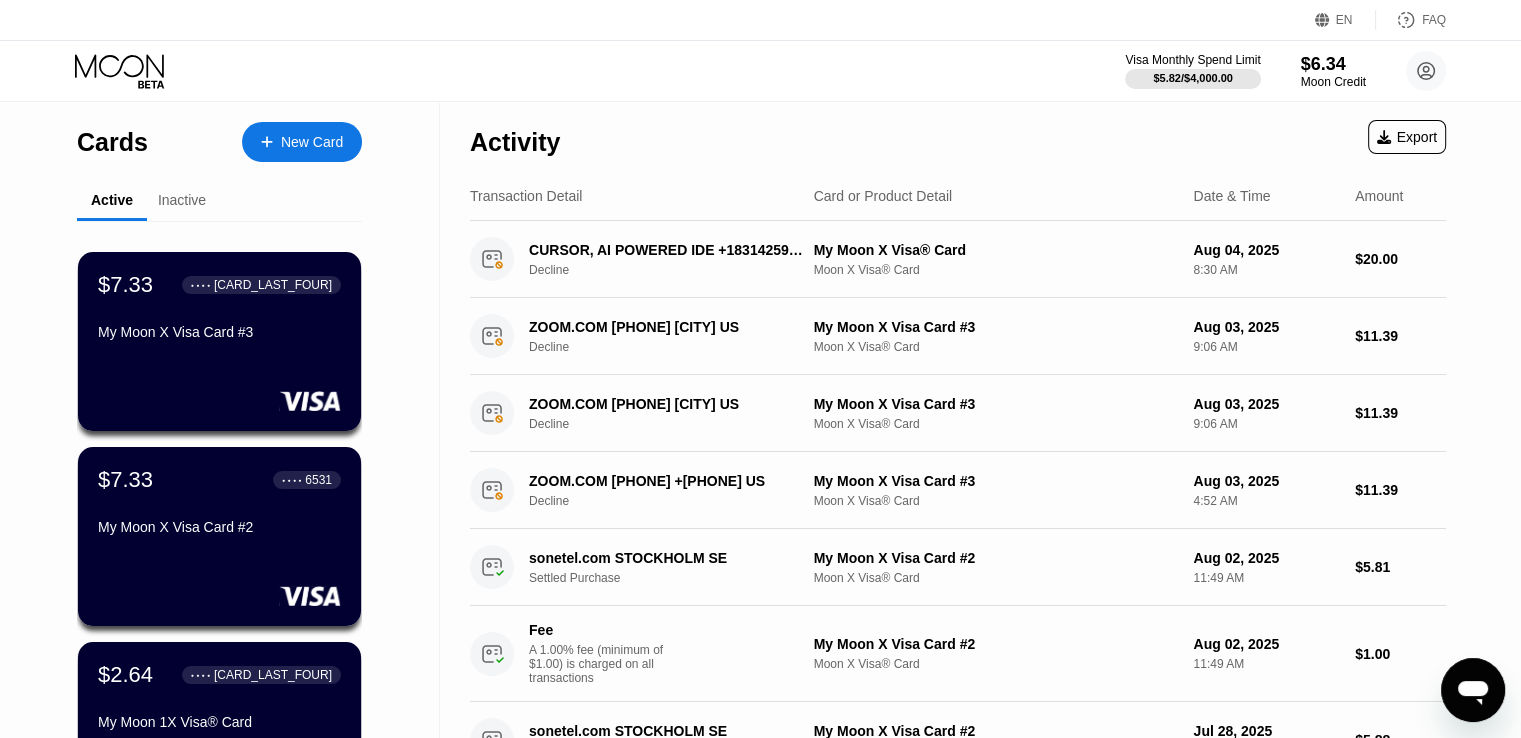 click on "Inactive" at bounding box center [182, 201] 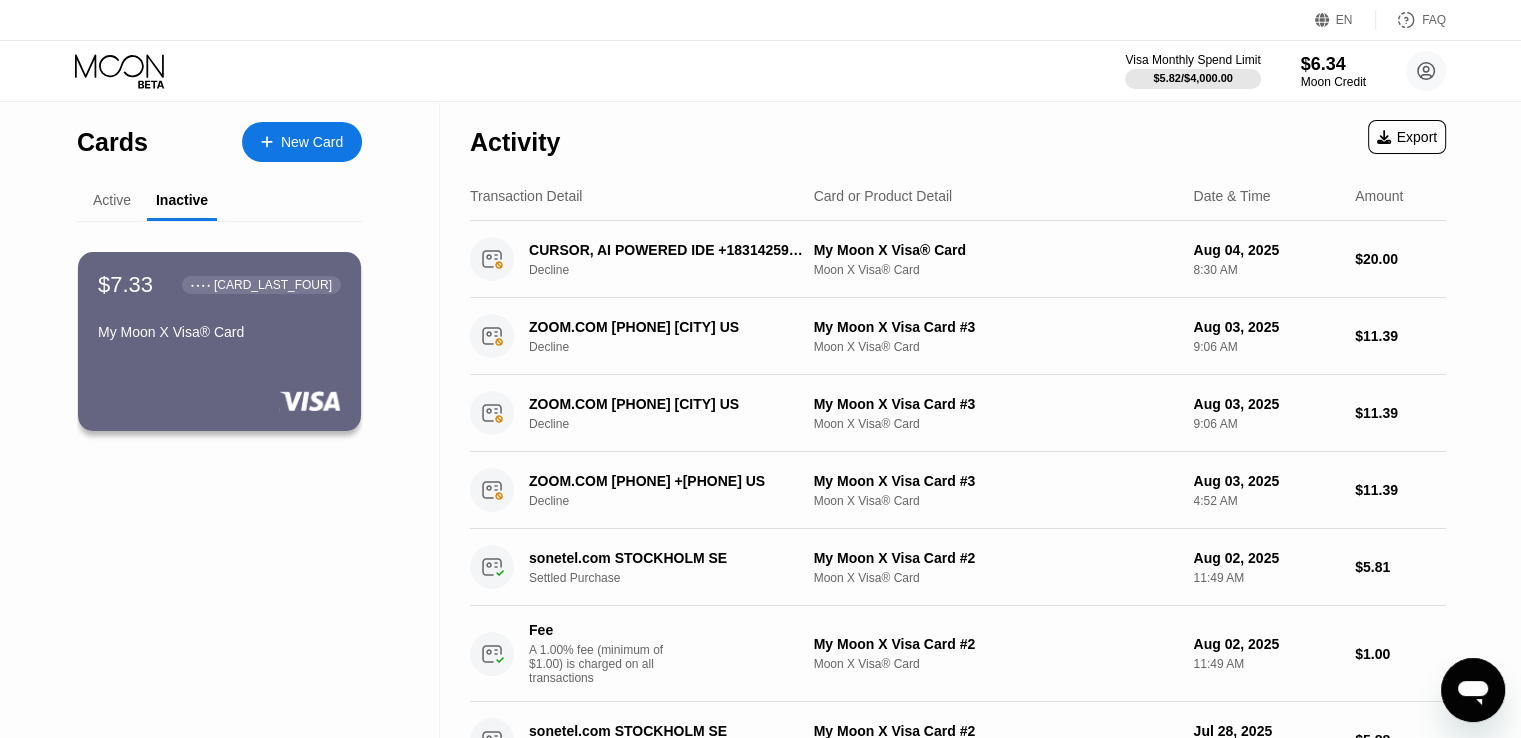 click on "Active" at bounding box center [112, 200] 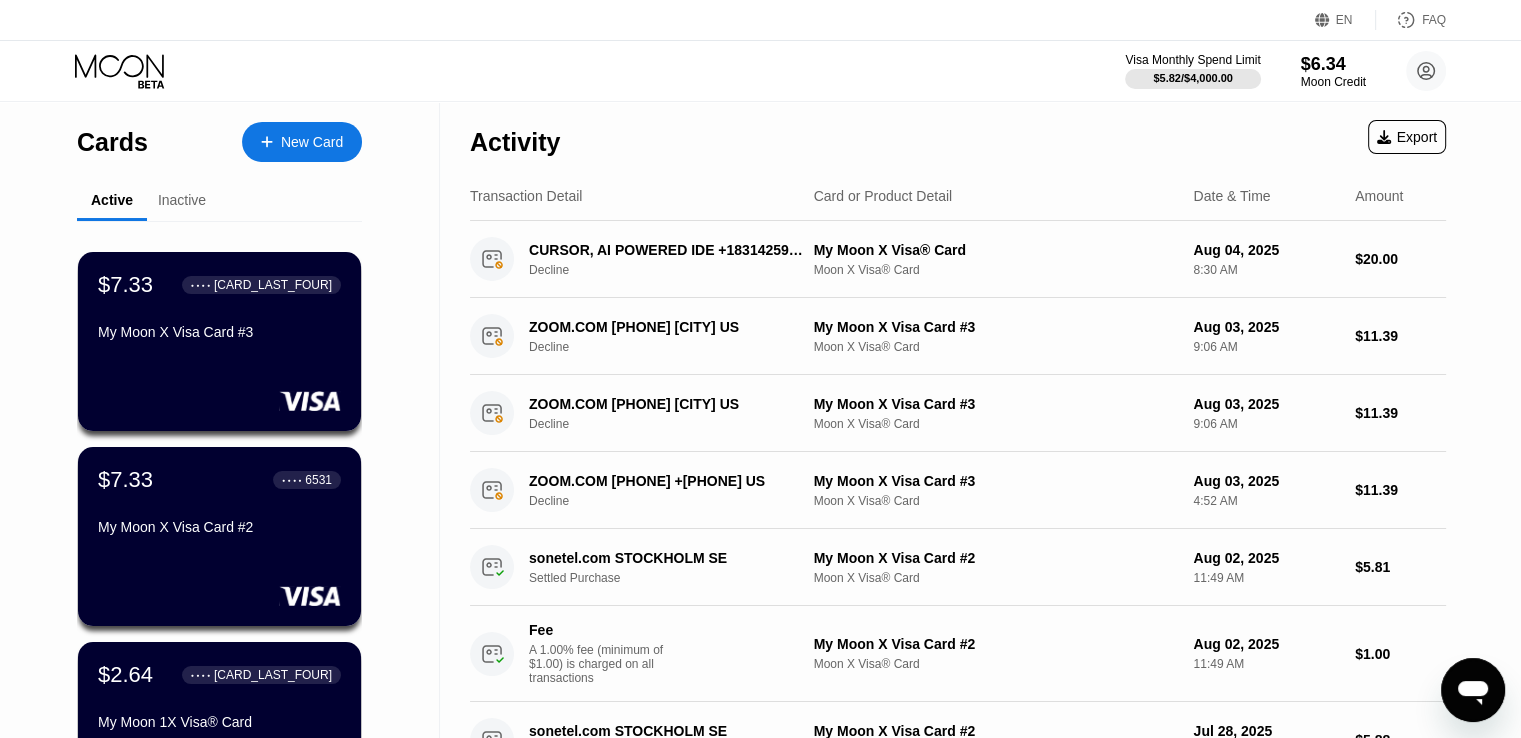 drag, startPoint x: 210, startPoint y: 310, endPoint x: 144, endPoint y: 339, distance: 72.09022 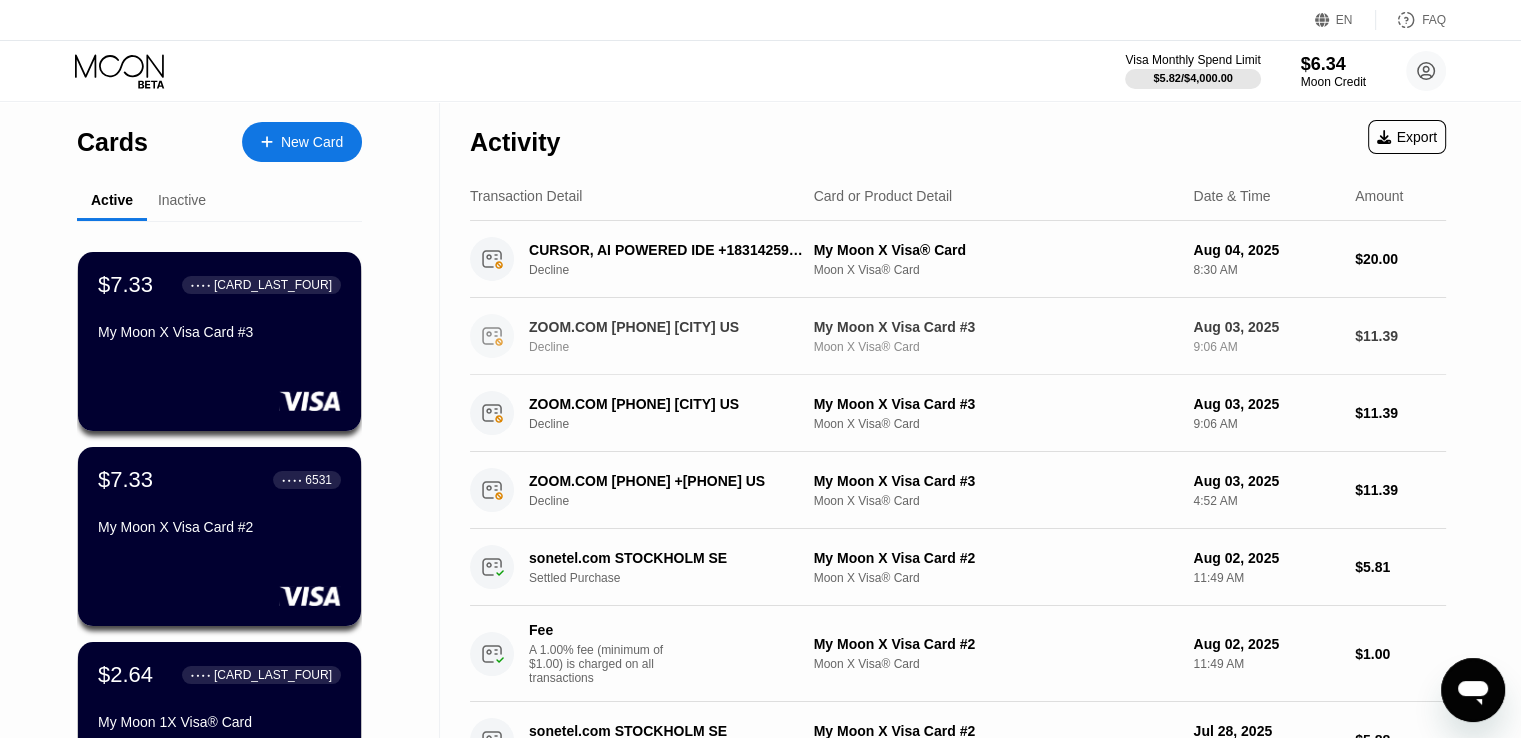 click on "EN Language Select an item Save FAQ Visa Monthly Spend Limit $5.82 / $4,000.00 $6.34 Moon Credit [EMAIL]  Home Settings Support Careers About Us Log out Privacy policy Terms Cards    New Card Active Inactive $7.33 ● ● ● ● [CARD_LAST_FOUR] My Moon X Visa Card #3 $7.33 ● ● ● ● [CARD_LAST_FOUR] My Moon X Visa Card #2 $2.64 ● ● ● ● [CARD_LAST_FOUR] My Moon 1X Visa® Card $7.33 ● ● ● ● [CARD_LAST_FOUR] My Moon X Visa® Card CURSOR, AI POWERED IDE   +[PHONE] US Decline My Moon X Visa® Card Moon X Visa® Card [DATE] [TIME] $20.00 ZOOM.COM [PHONE]     [CITY]     US Decline My Moon X Visa Card #3 Moon X Visa® Card [DATE] [TIME] $11.39 ZOOM.COM [PHONE]     [CITY]     US Decline My Moon X Visa Card #3 Moon X Visa® Card [DATE] [TIME] $11.39 ZOOM.COM [PHONE]    +[PHONE] US Decline My Moon X Visa Card #3 Moon X Visa® Card [DATE] [TIME] $11.39 sonetel.com              STOCKHOLM    SE Settled Purchase $5.81" at bounding box center (760, 369) 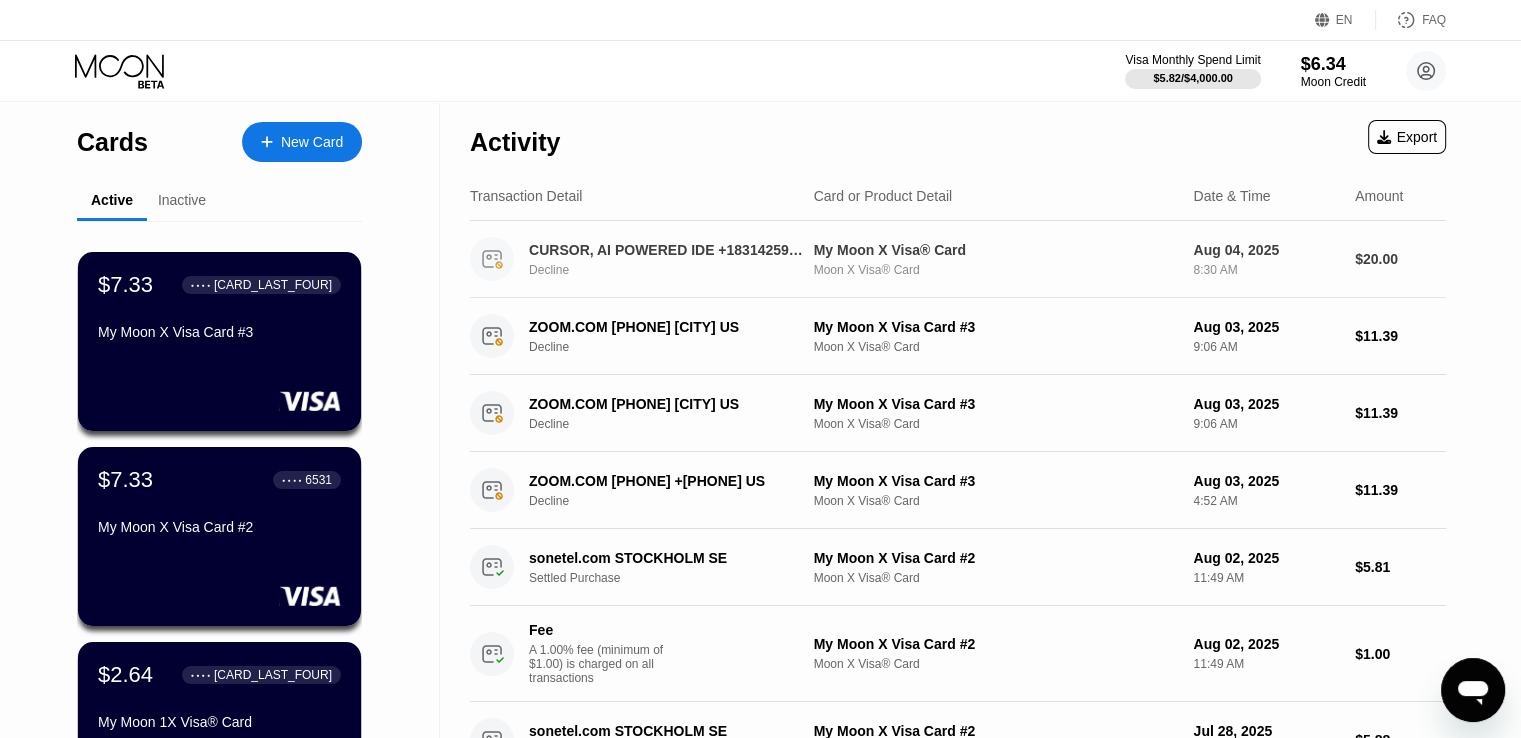 click on "CURSOR, AI POWERED IDE   +[PHONE] US Decline" at bounding box center [676, 259] 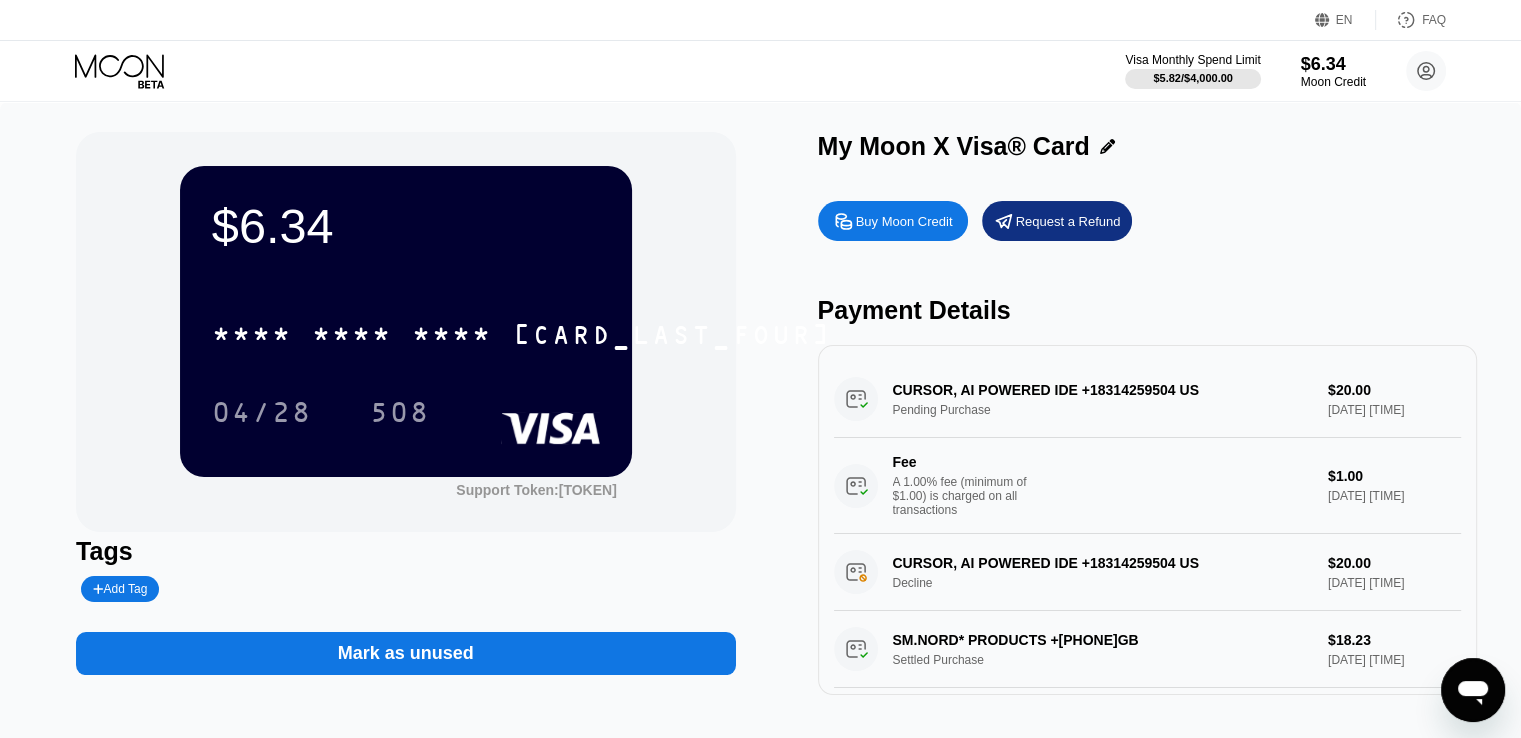click on "CURSOR, AI POWERED IDE   +[PHONE] US Pending Purchase $20.00 [DATE] [TIME] Fee A 1.00% fee (minimum of $1.00) is charged on all transactions $1.00 [DATE] [TIME]" at bounding box center [1147, 447] 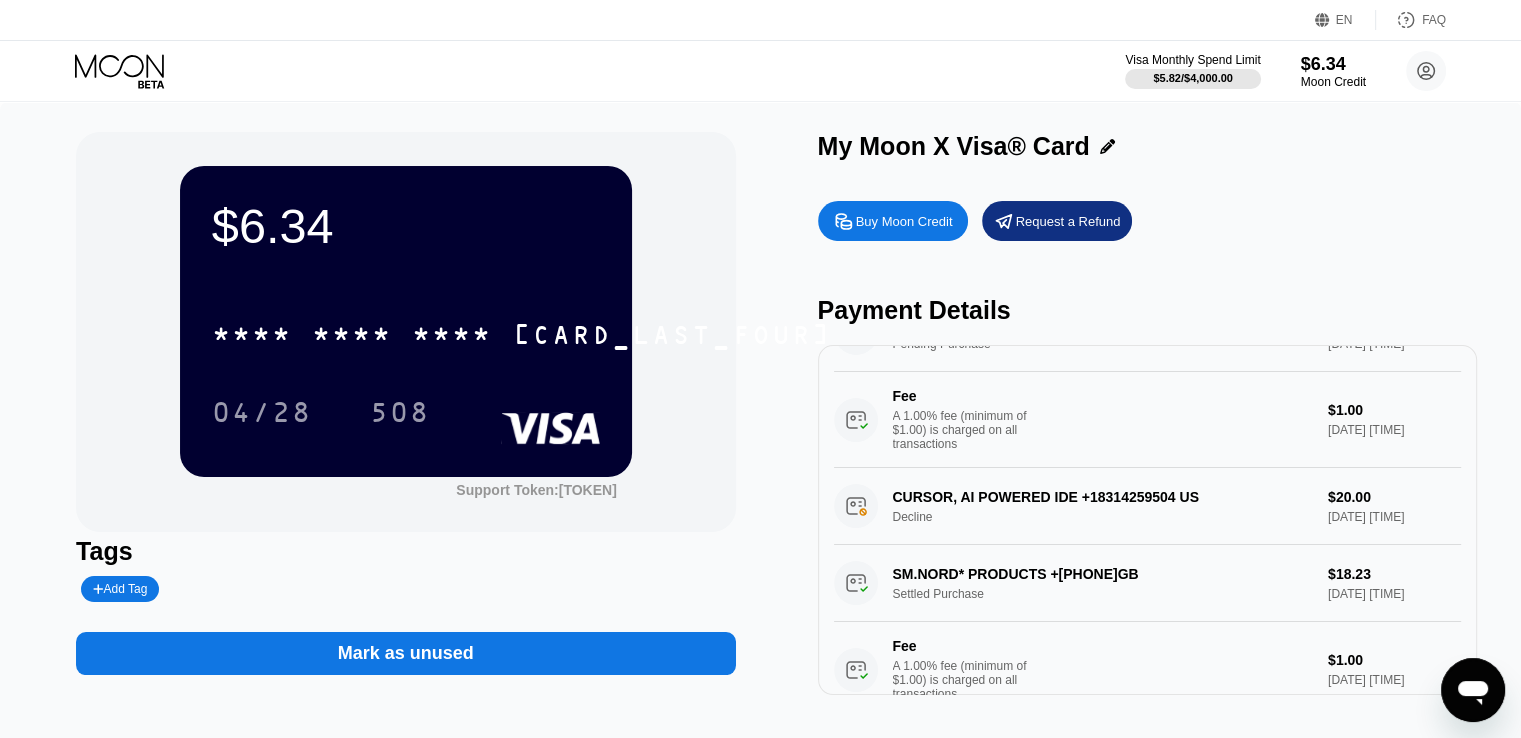 scroll, scrollTop: 100, scrollLeft: 0, axis: vertical 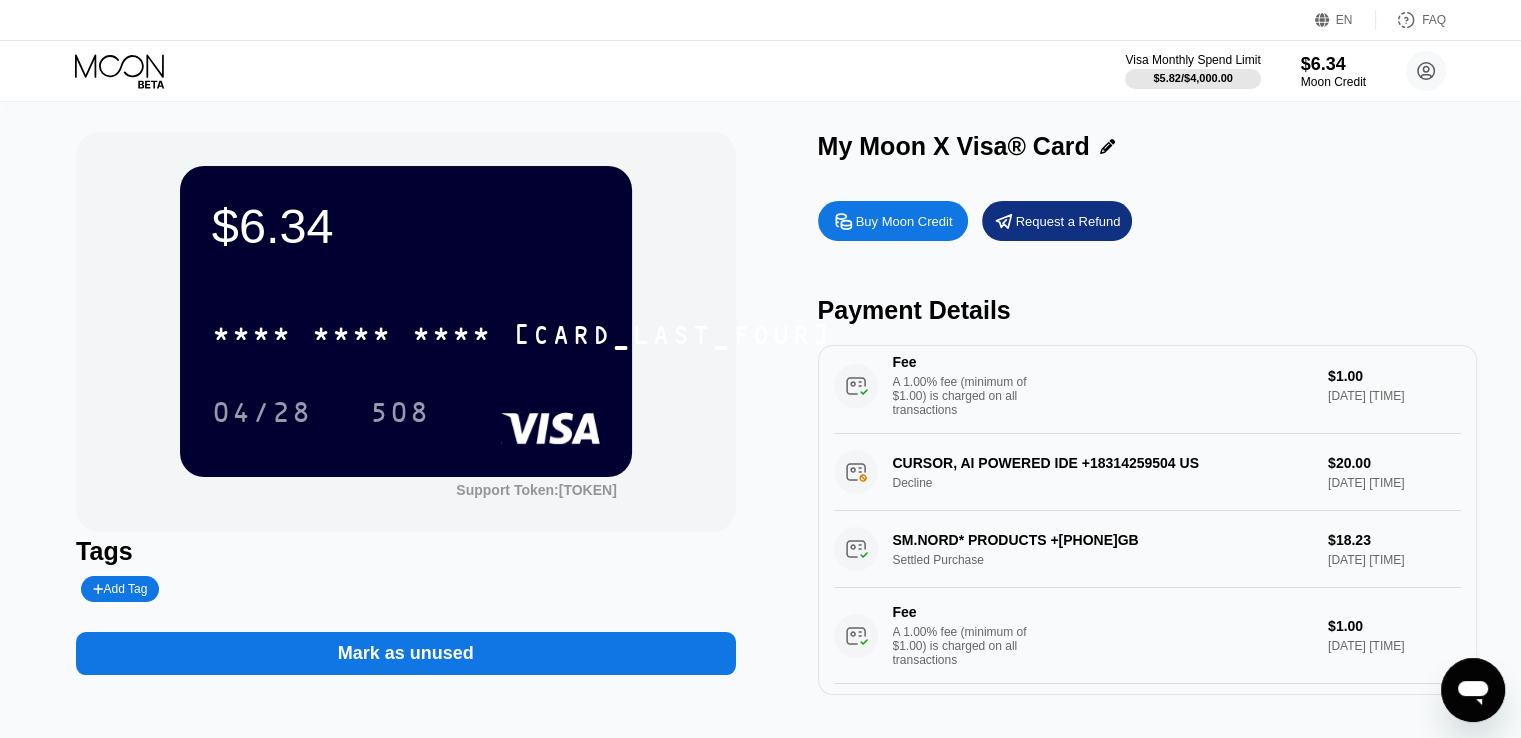 click on "Request a Refund" at bounding box center (1068, 221) 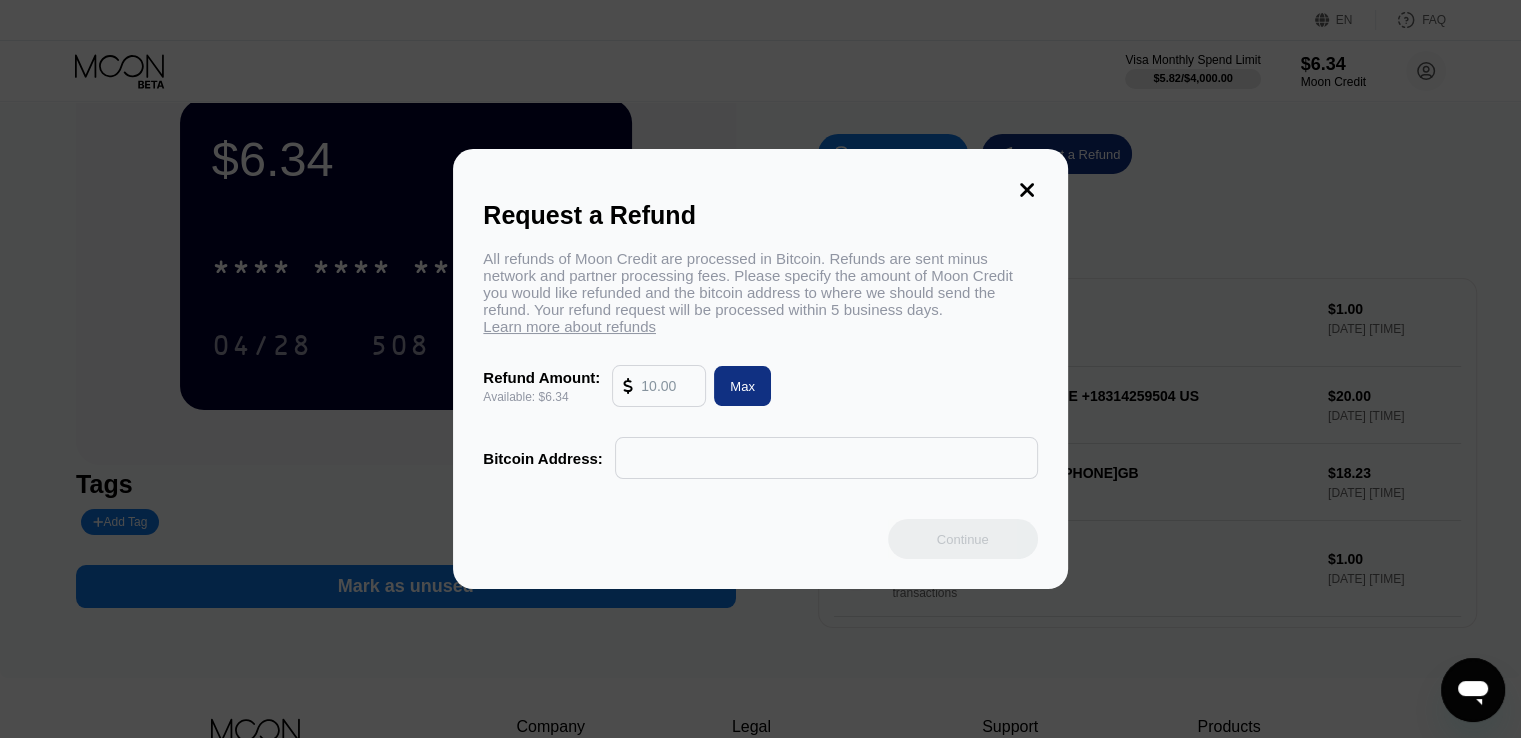 scroll, scrollTop: 100, scrollLeft: 0, axis: vertical 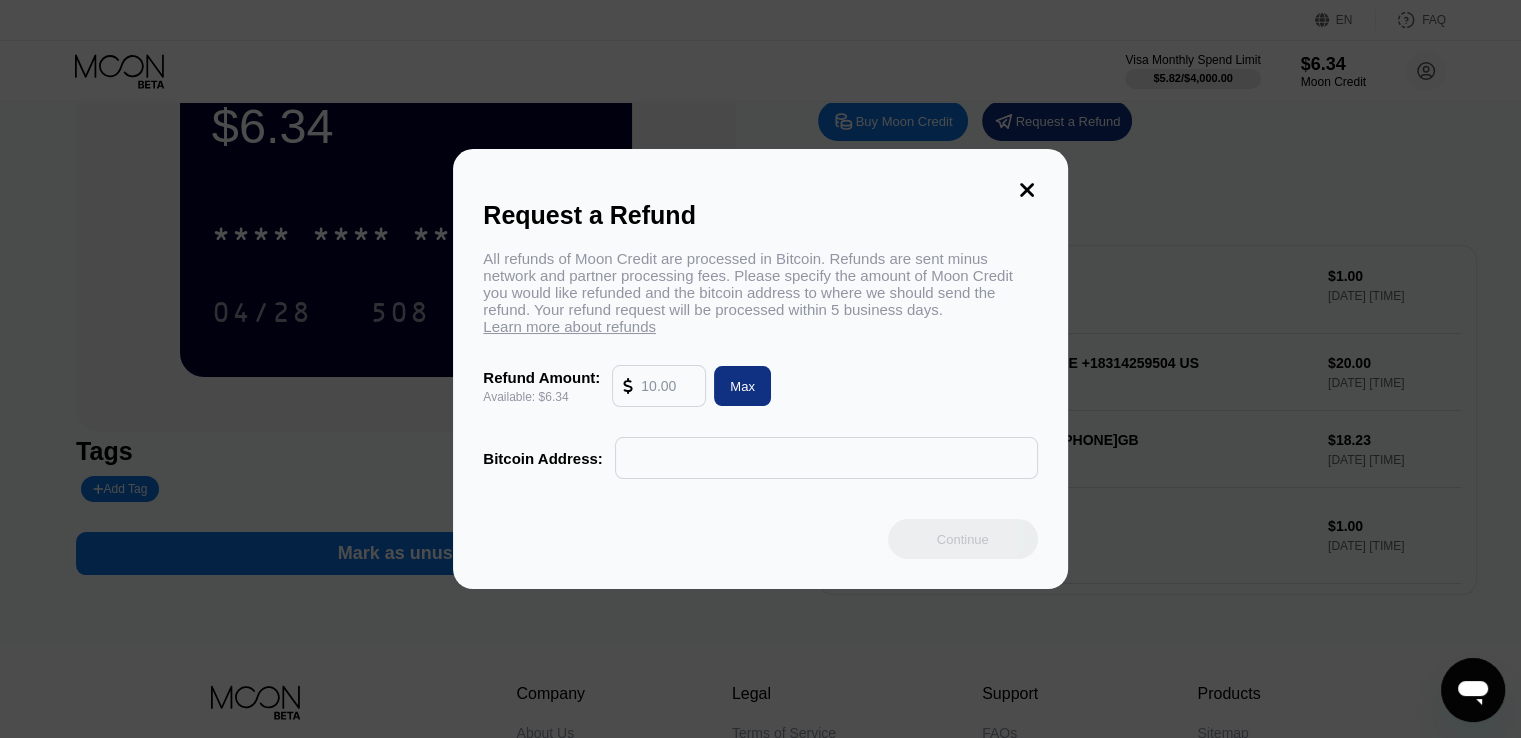 click 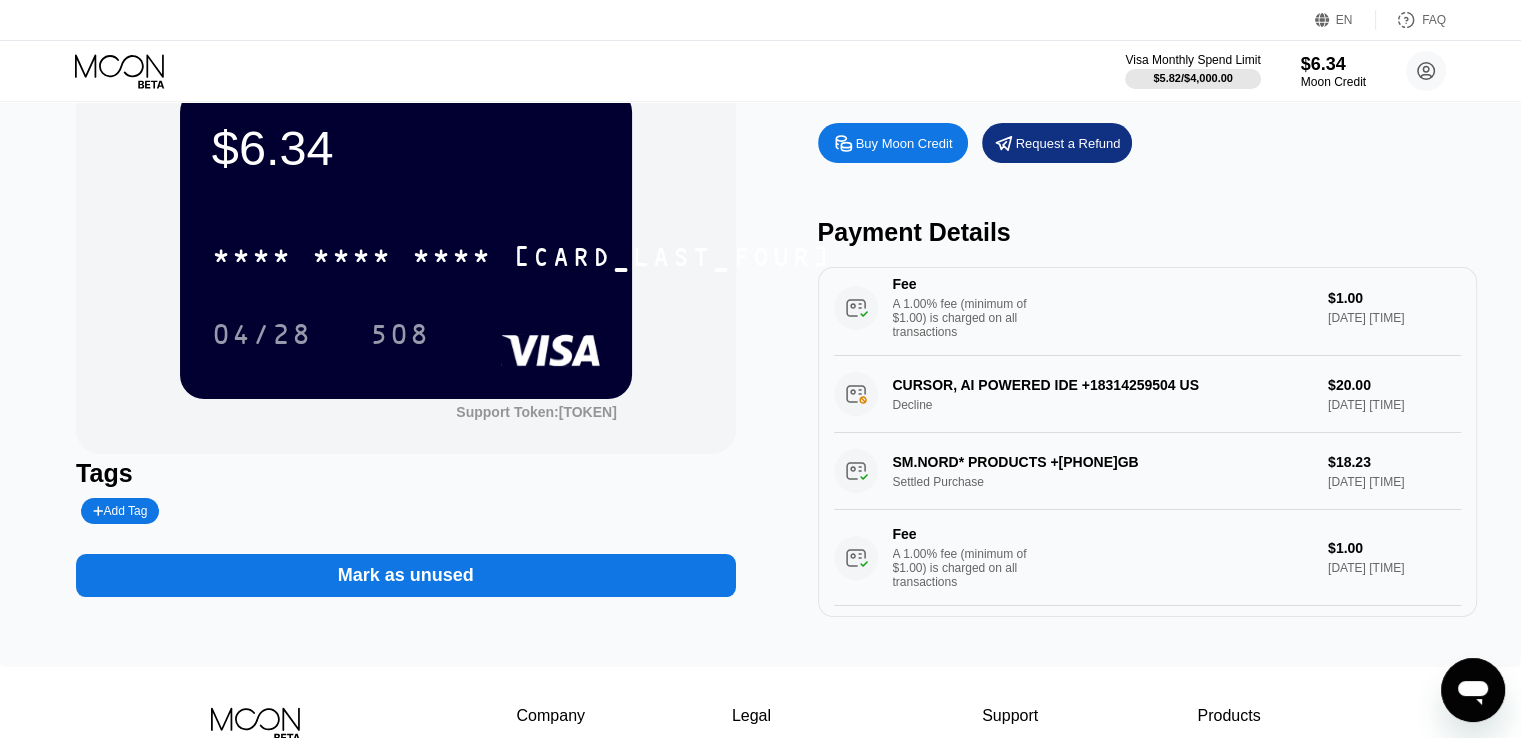 scroll, scrollTop: 0, scrollLeft: 0, axis: both 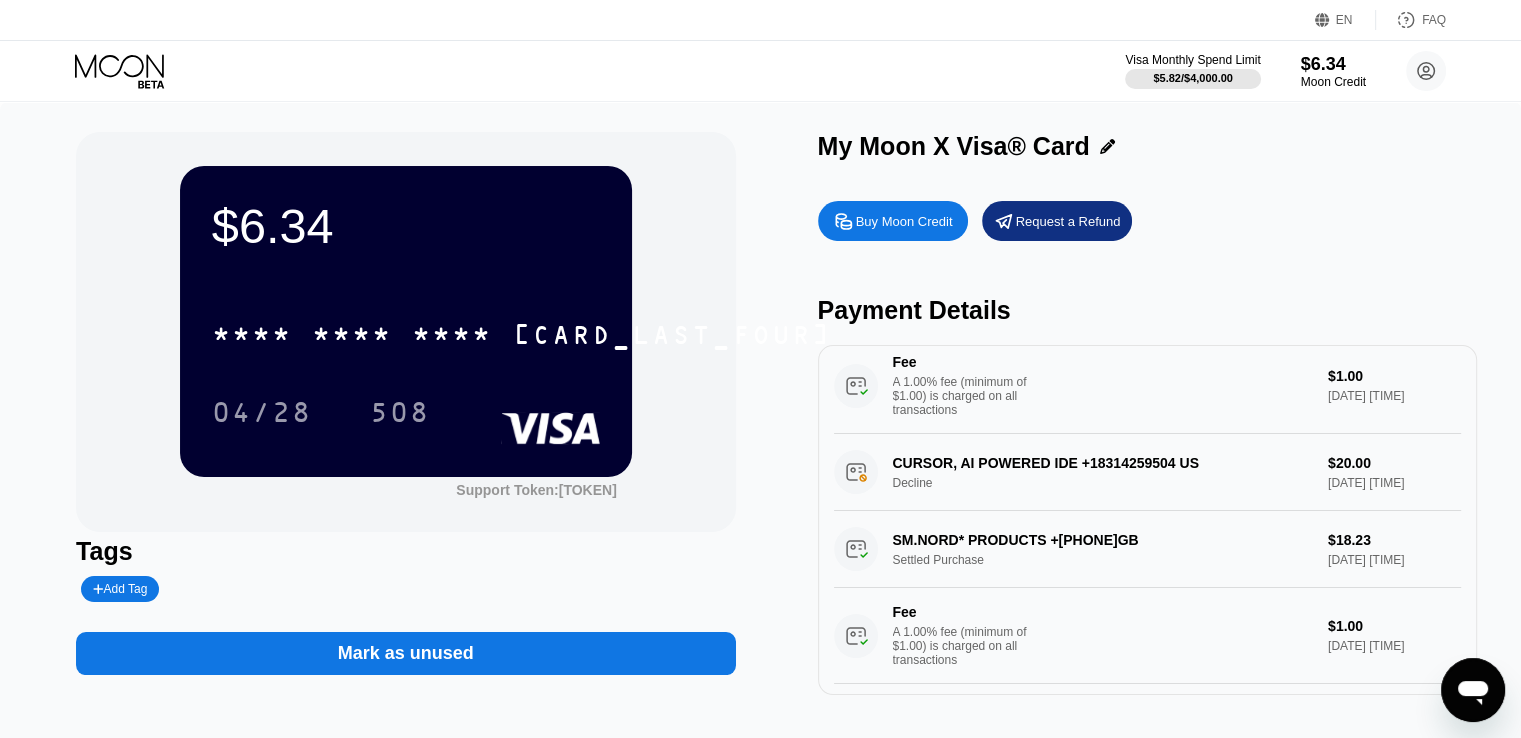 click on "My Moon X Visa® Card" at bounding box center (954, 146) 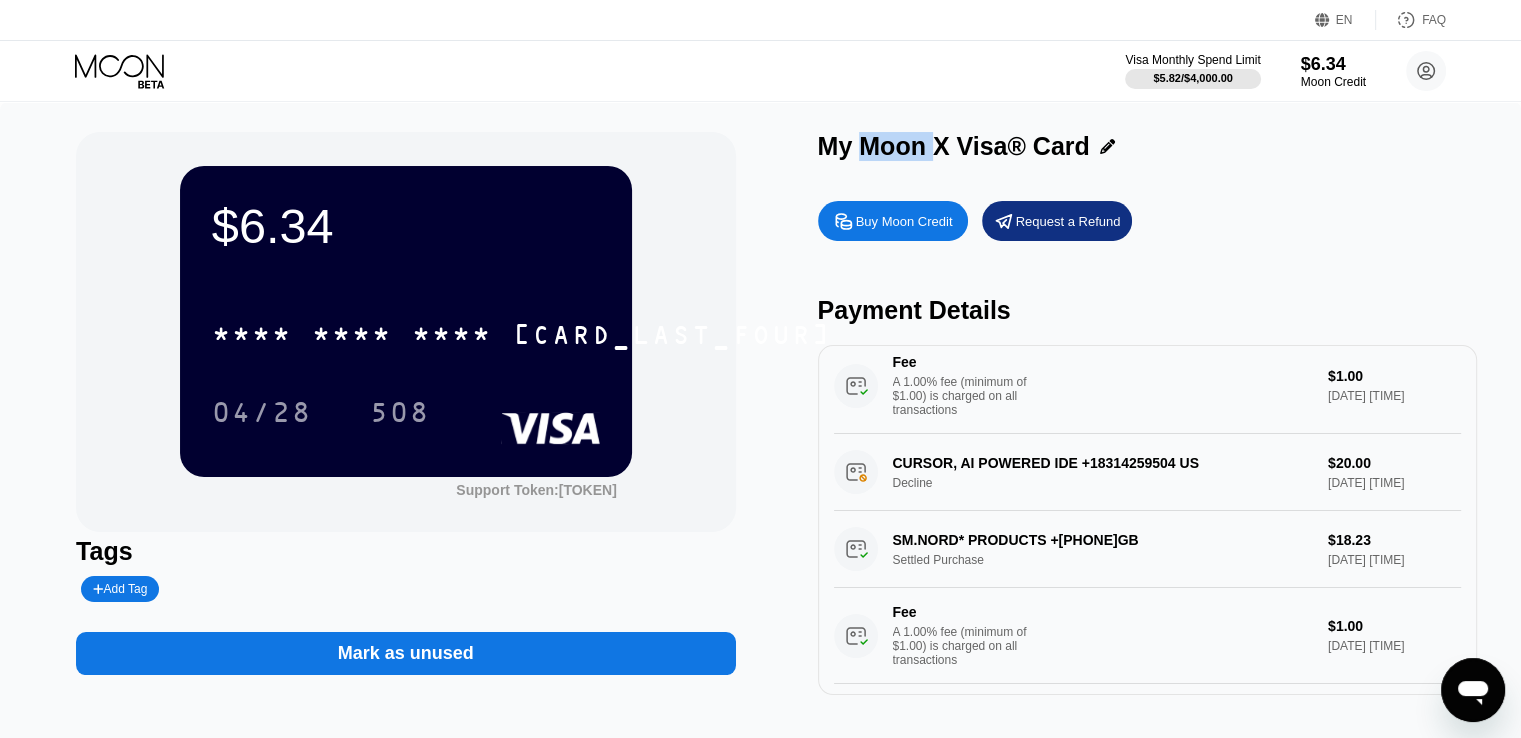 click on "My Moon X Visa® Card" at bounding box center [954, 146] 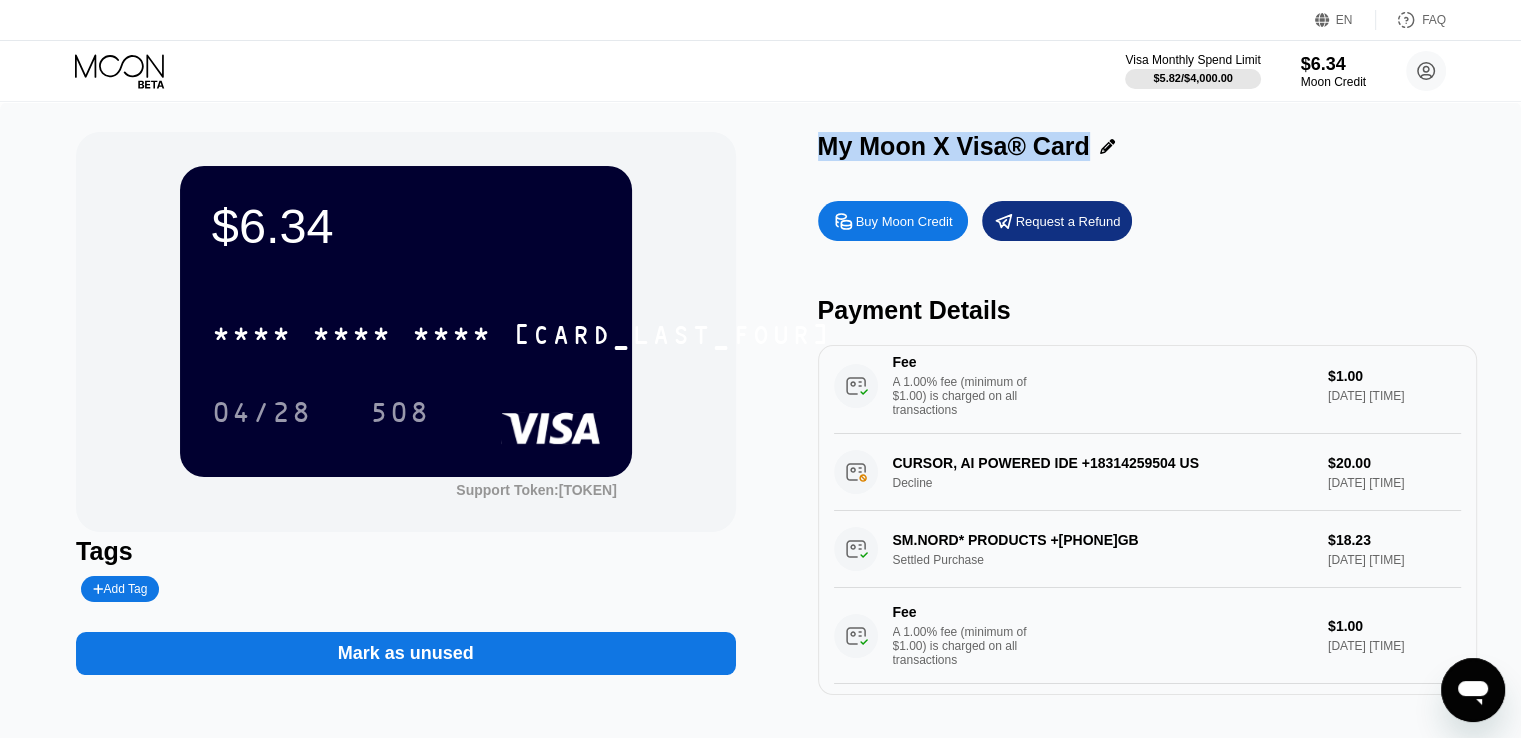 click on "My Moon X Visa® Card" at bounding box center [954, 146] 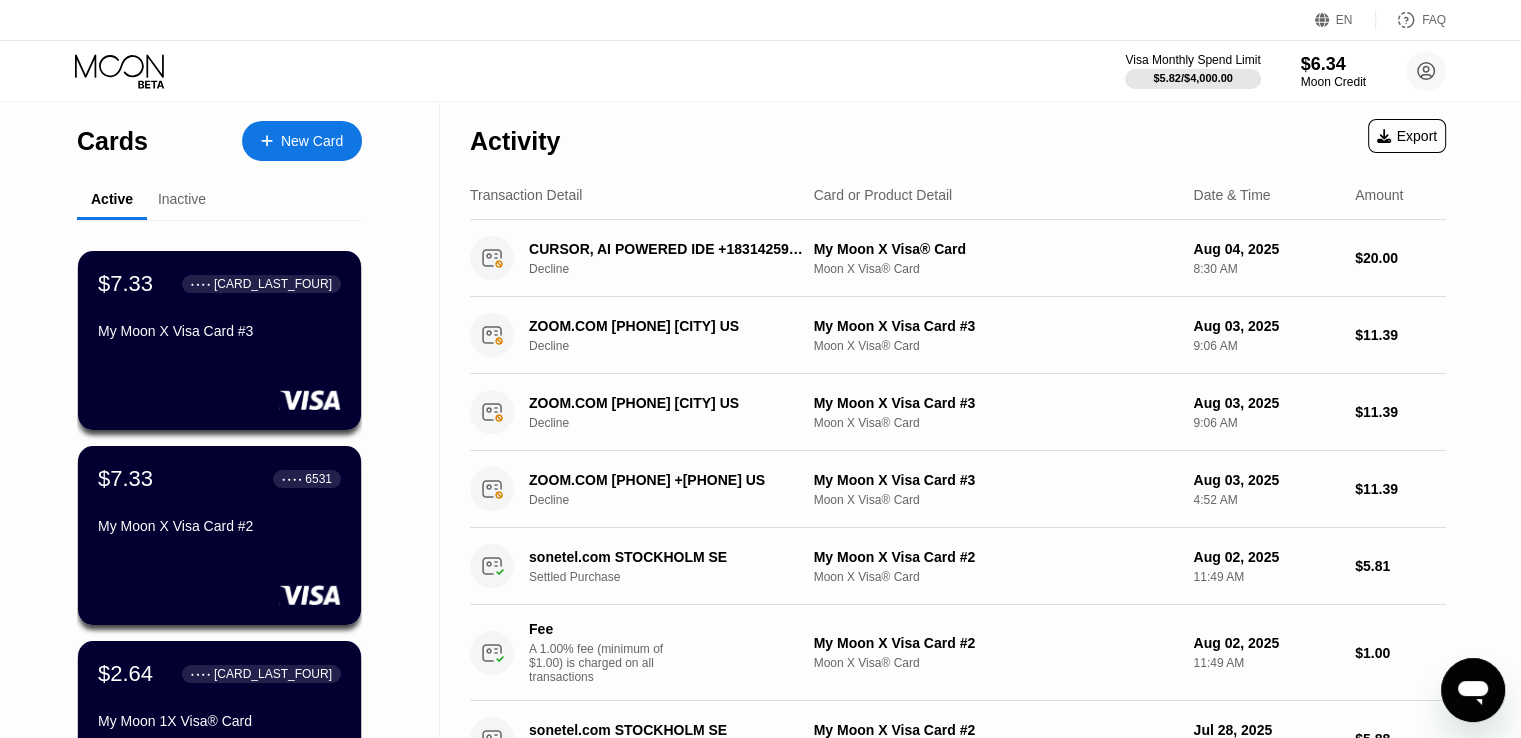 scroll, scrollTop: 0, scrollLeft: 0, axis: both 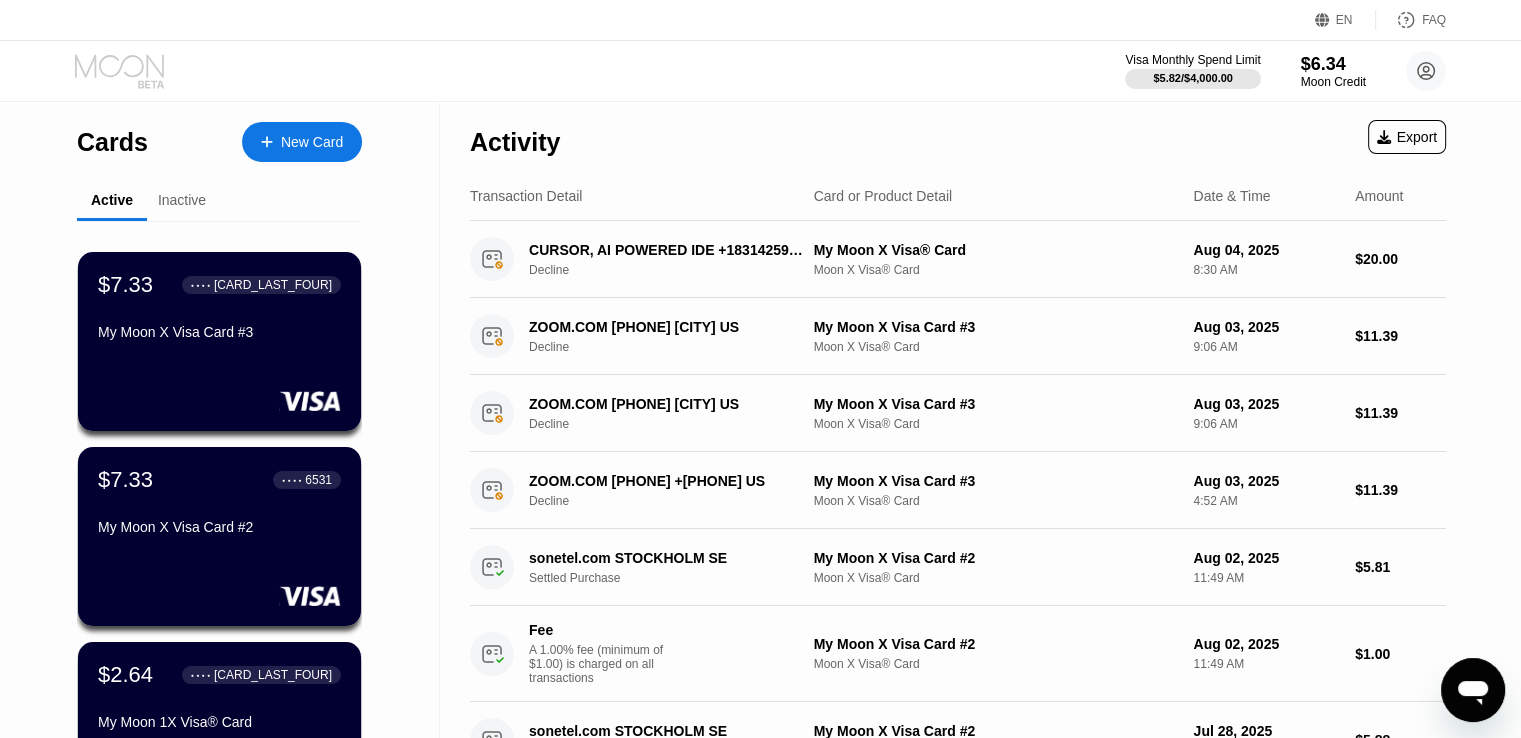 drag, startPoint x: 99, startPoint y: 72, endPoint x: 838, endPoint y: 115, distance: 740.24994 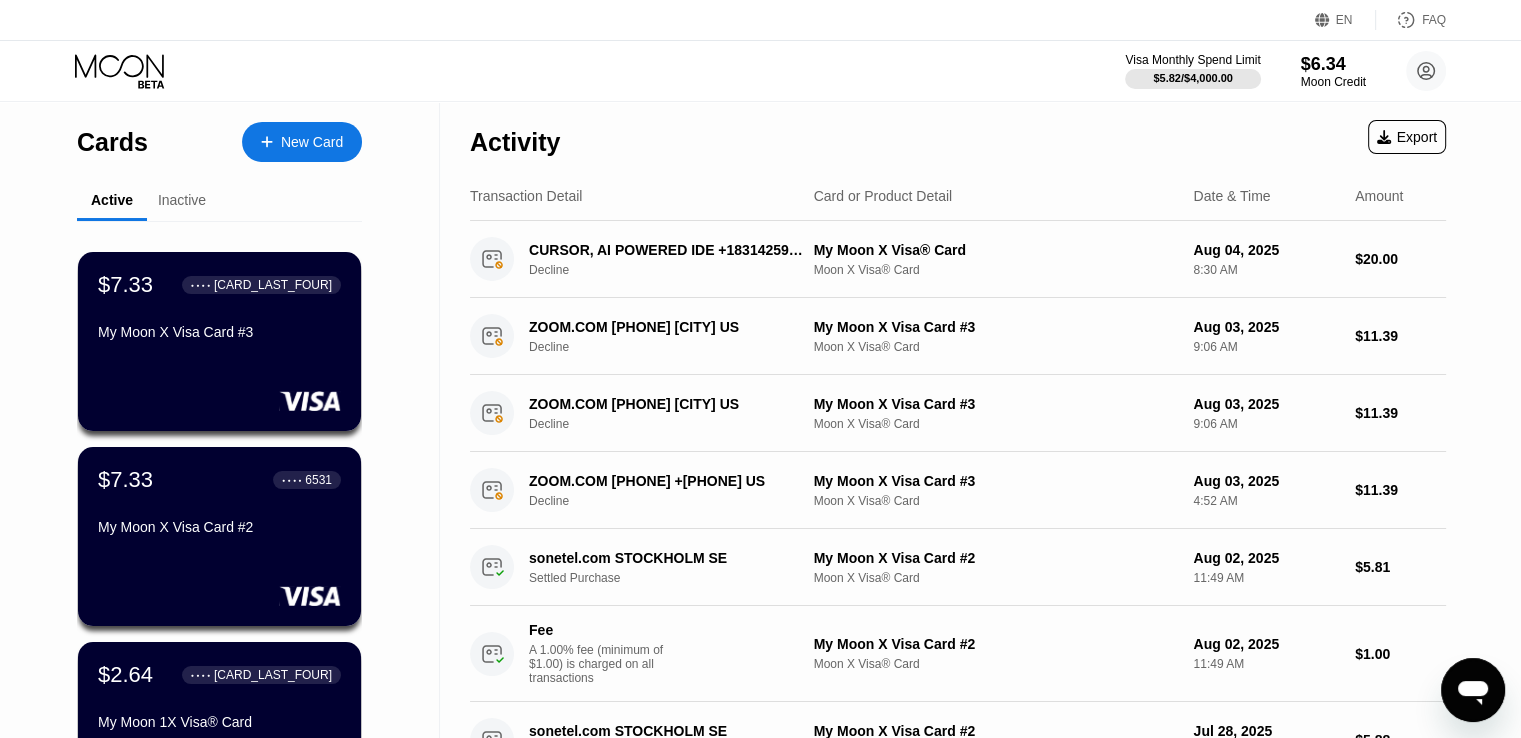 click on "Activity" at bounding box center (515, 142) 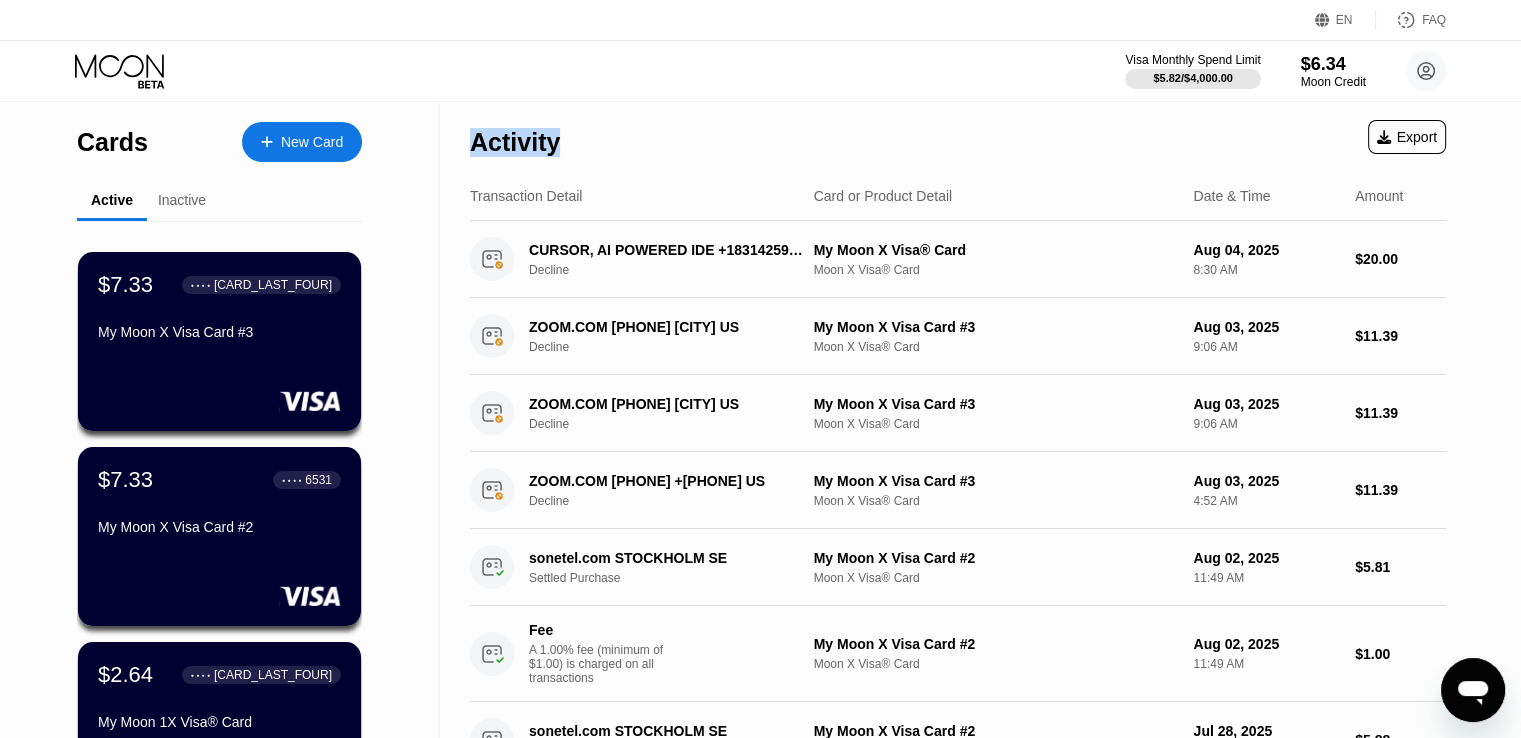 click on "Activity" at bounding box center [515, 142] 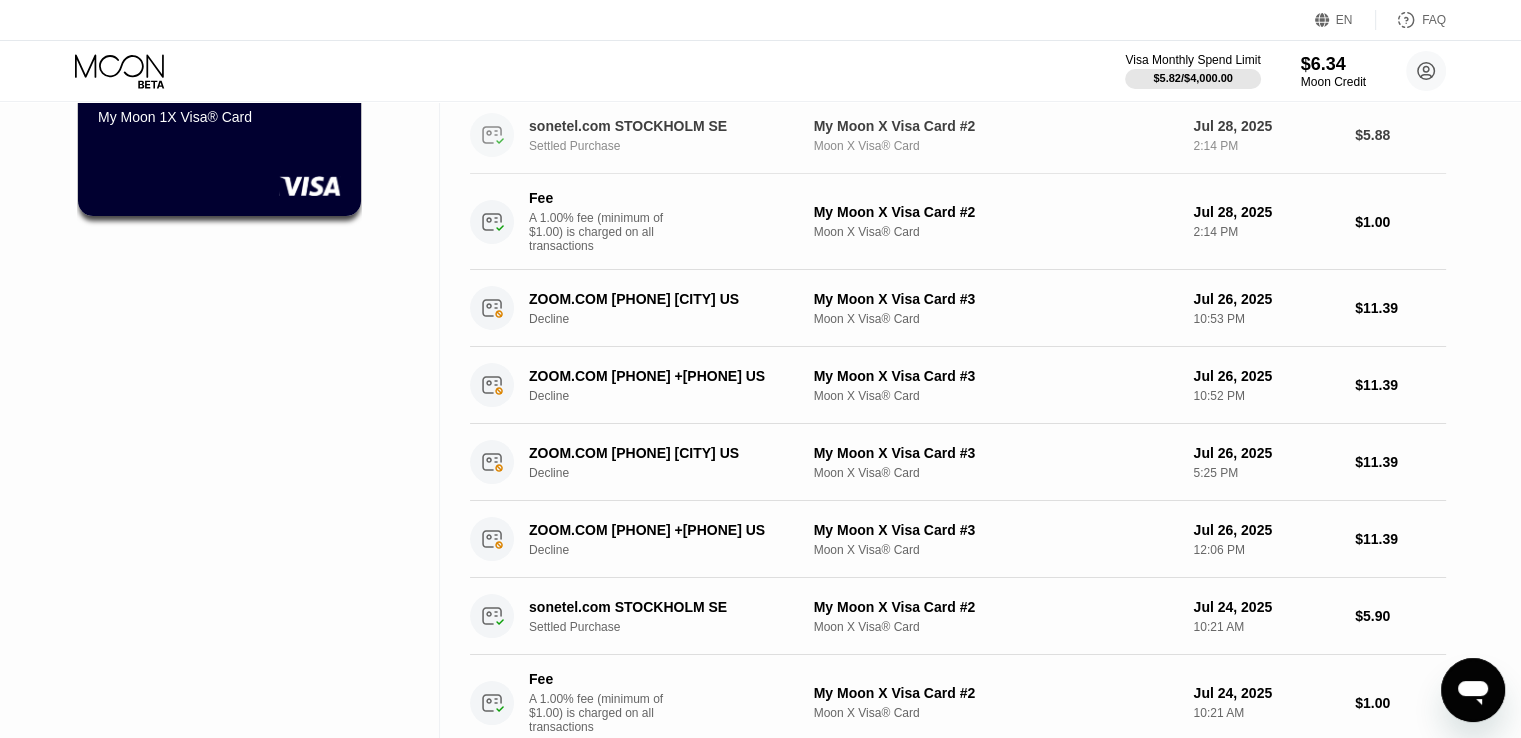 scroll, scrollTop: 0, scrollLeft: 0, axis: both 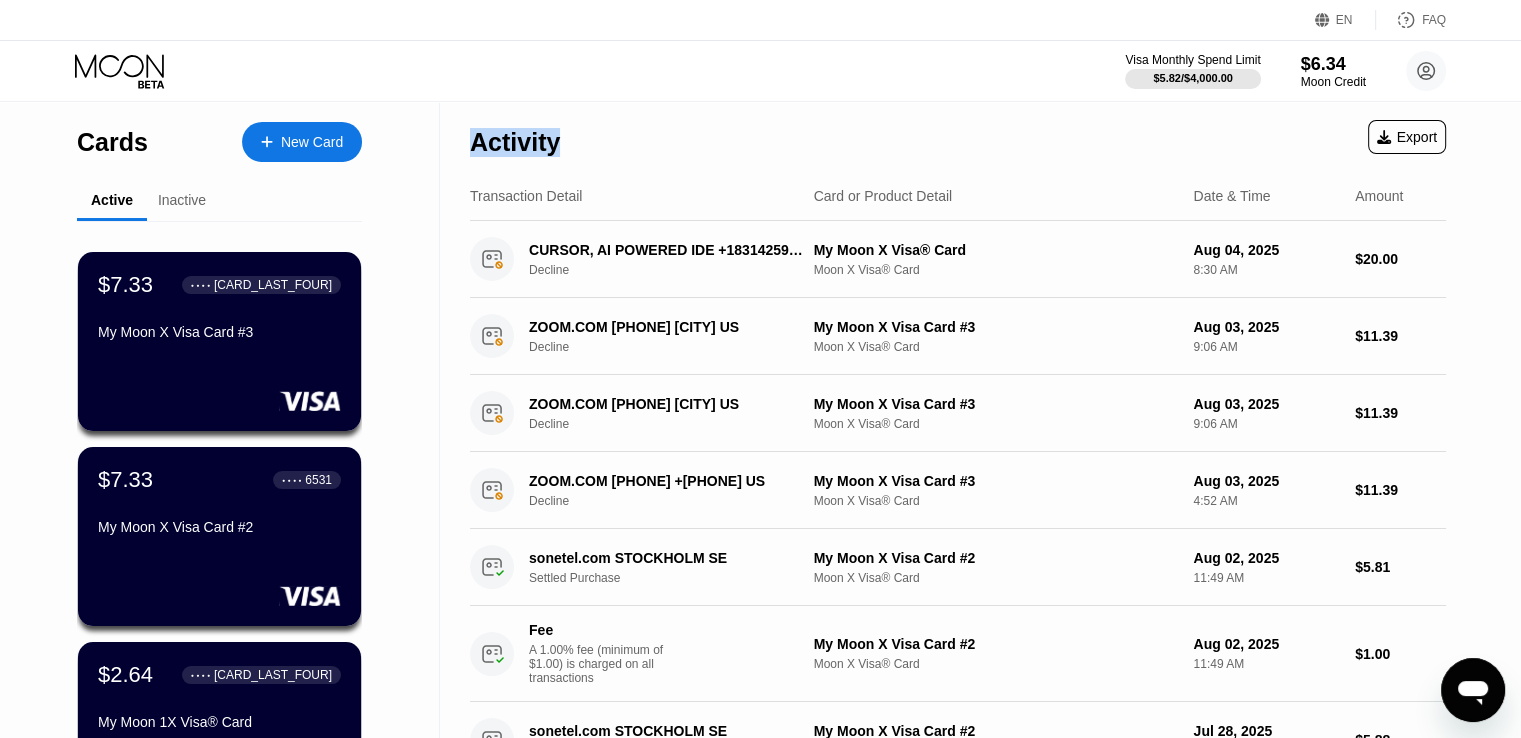 click on "Activity" at bounding box center (515, 142) 